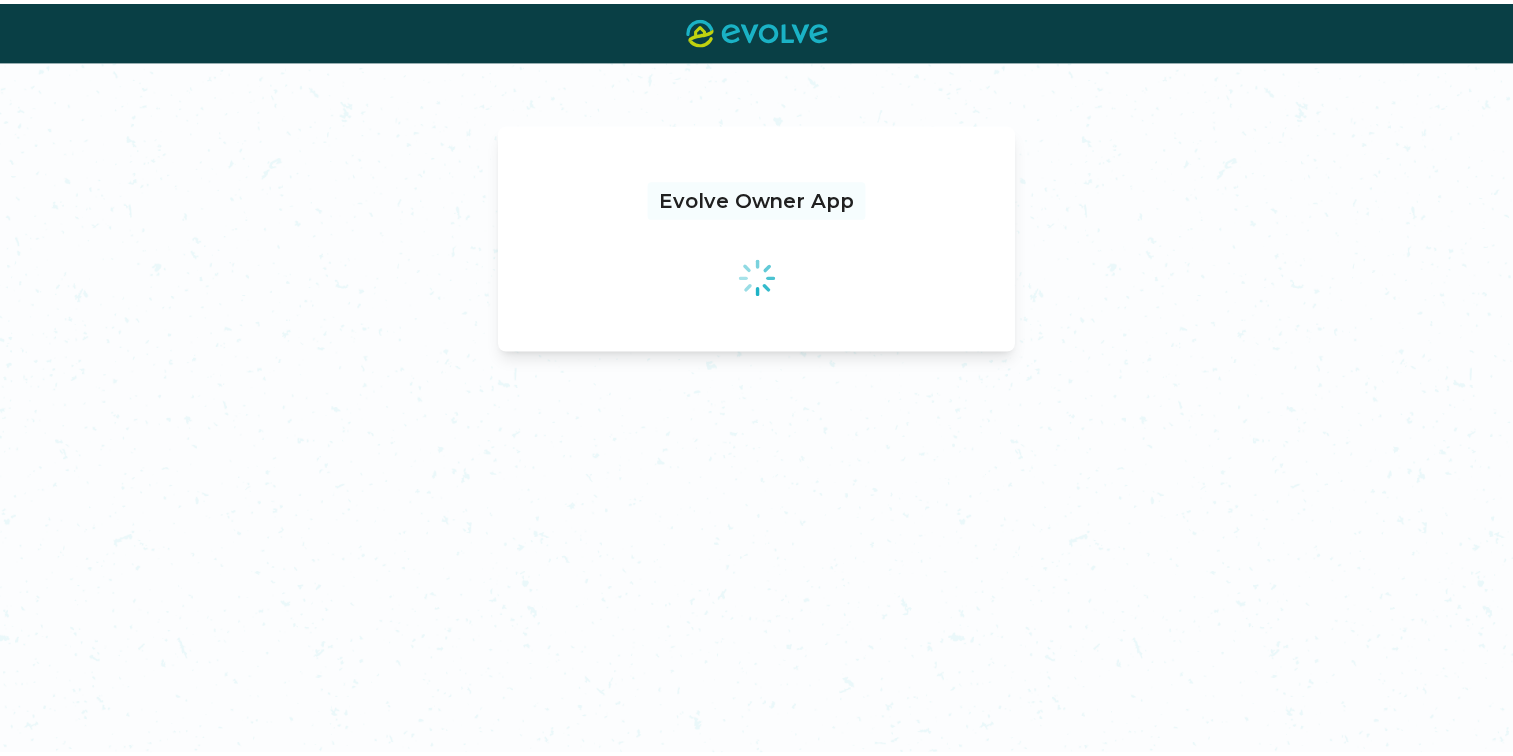 scroll, scrollTop: 0, scrollLeft: 0, axis: both 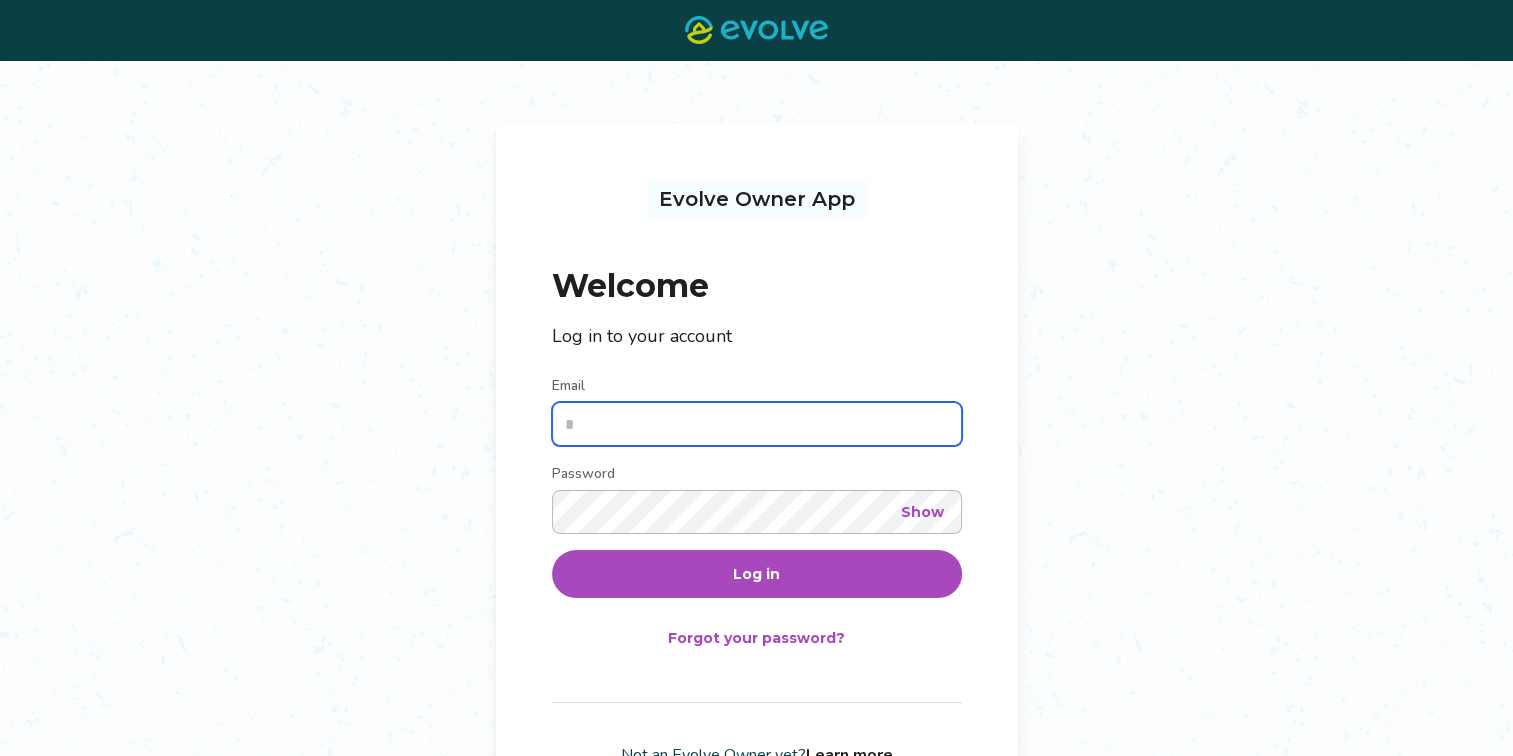 type on "**********" 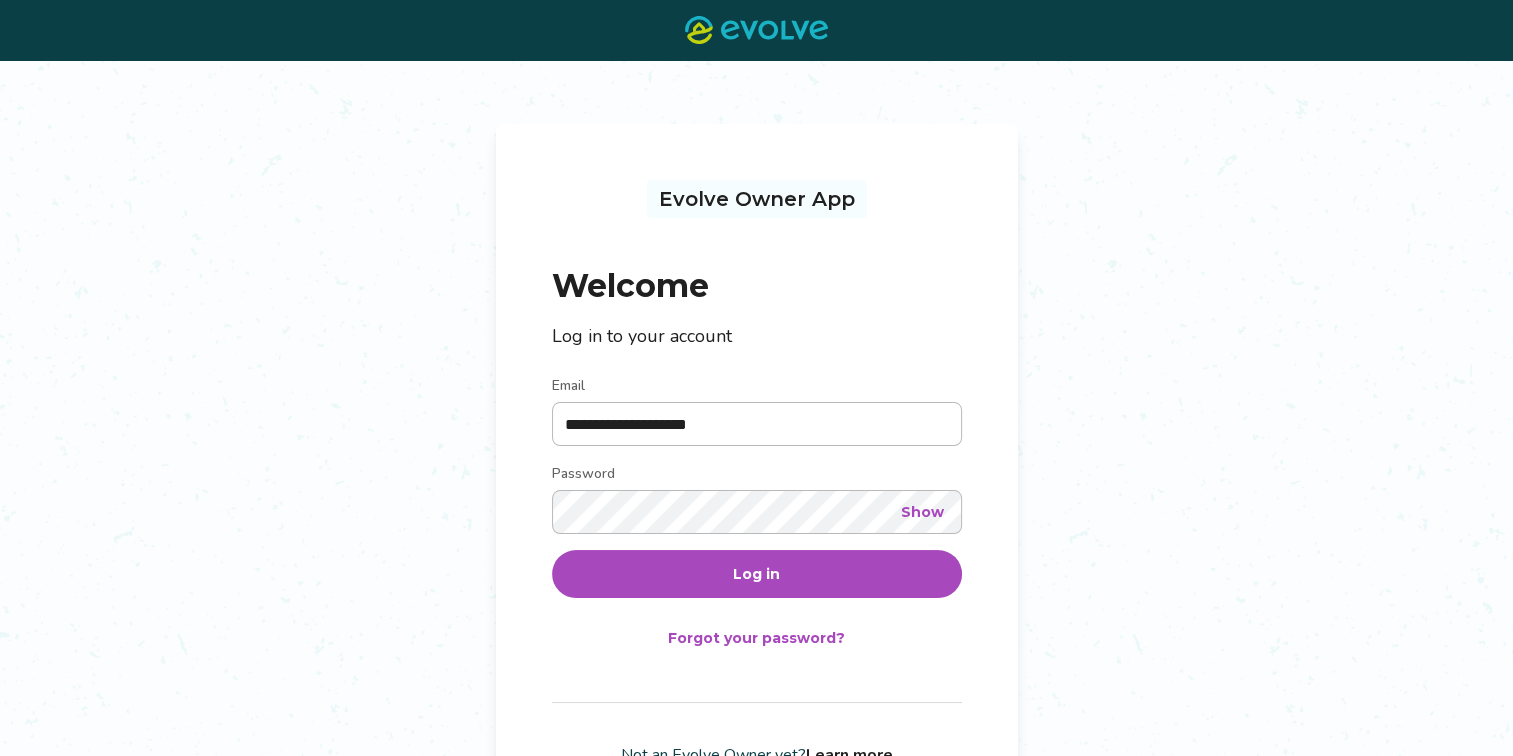 click on "Log in" at bounding box center [756, 574] 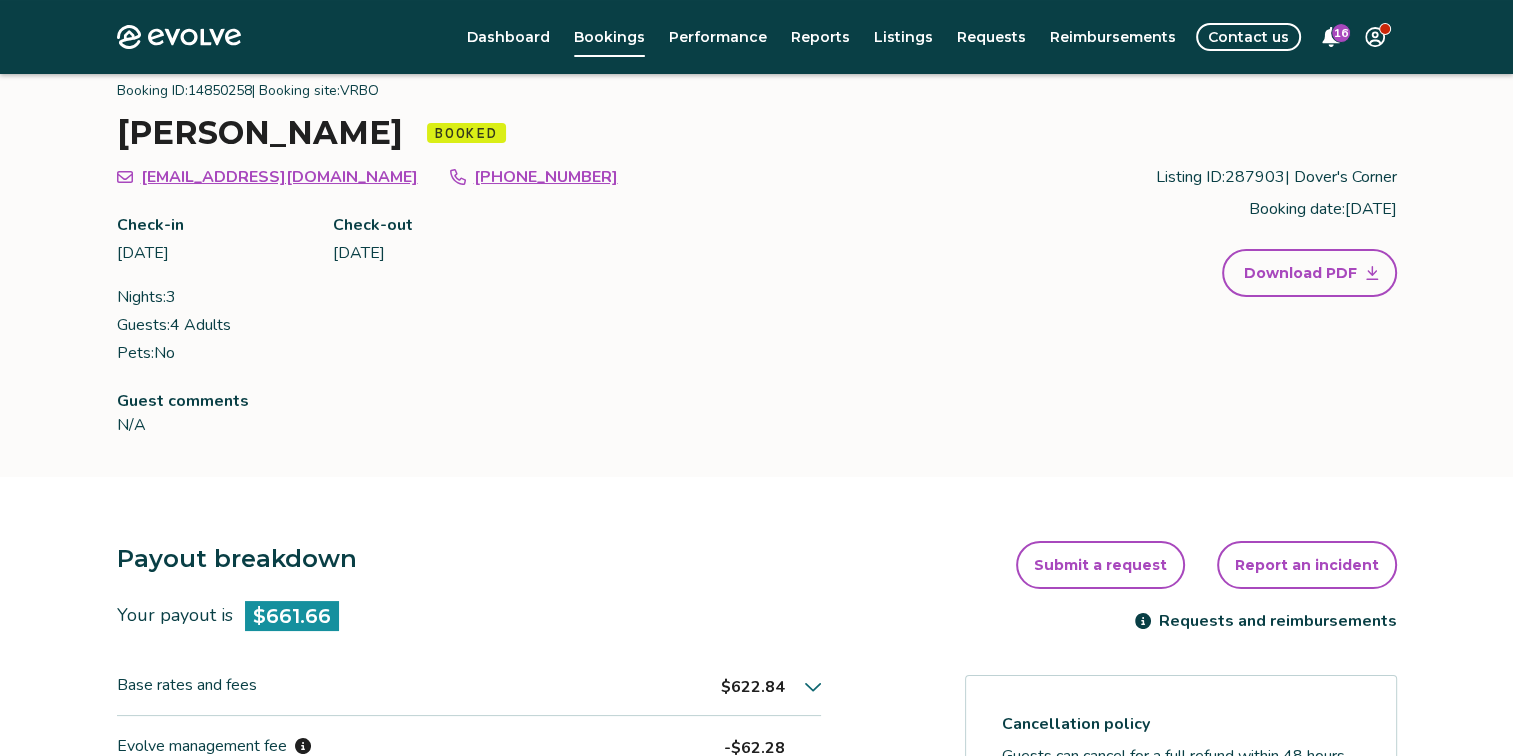 scroll, scrollTop: 64, scrollLeft: 0, axis: vertical 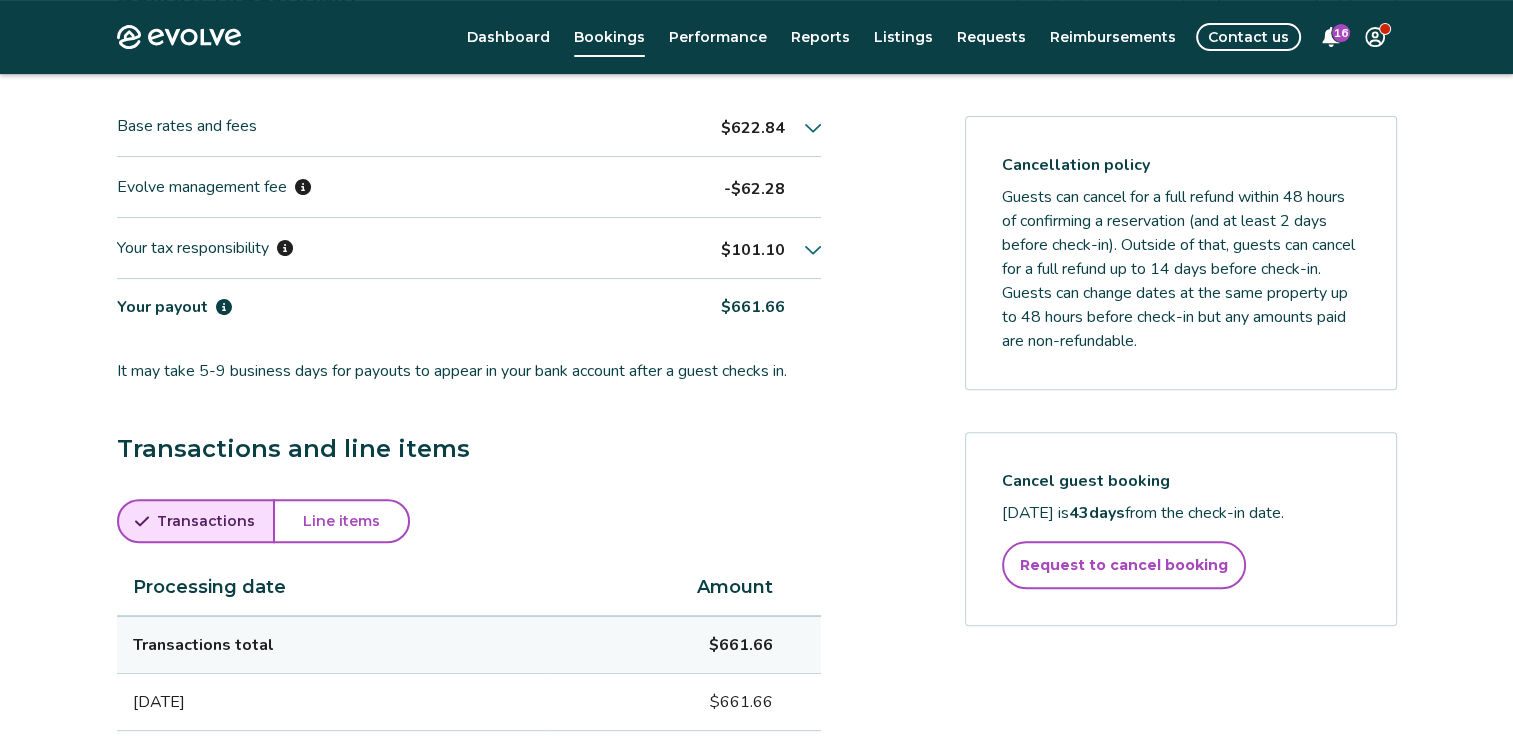 click 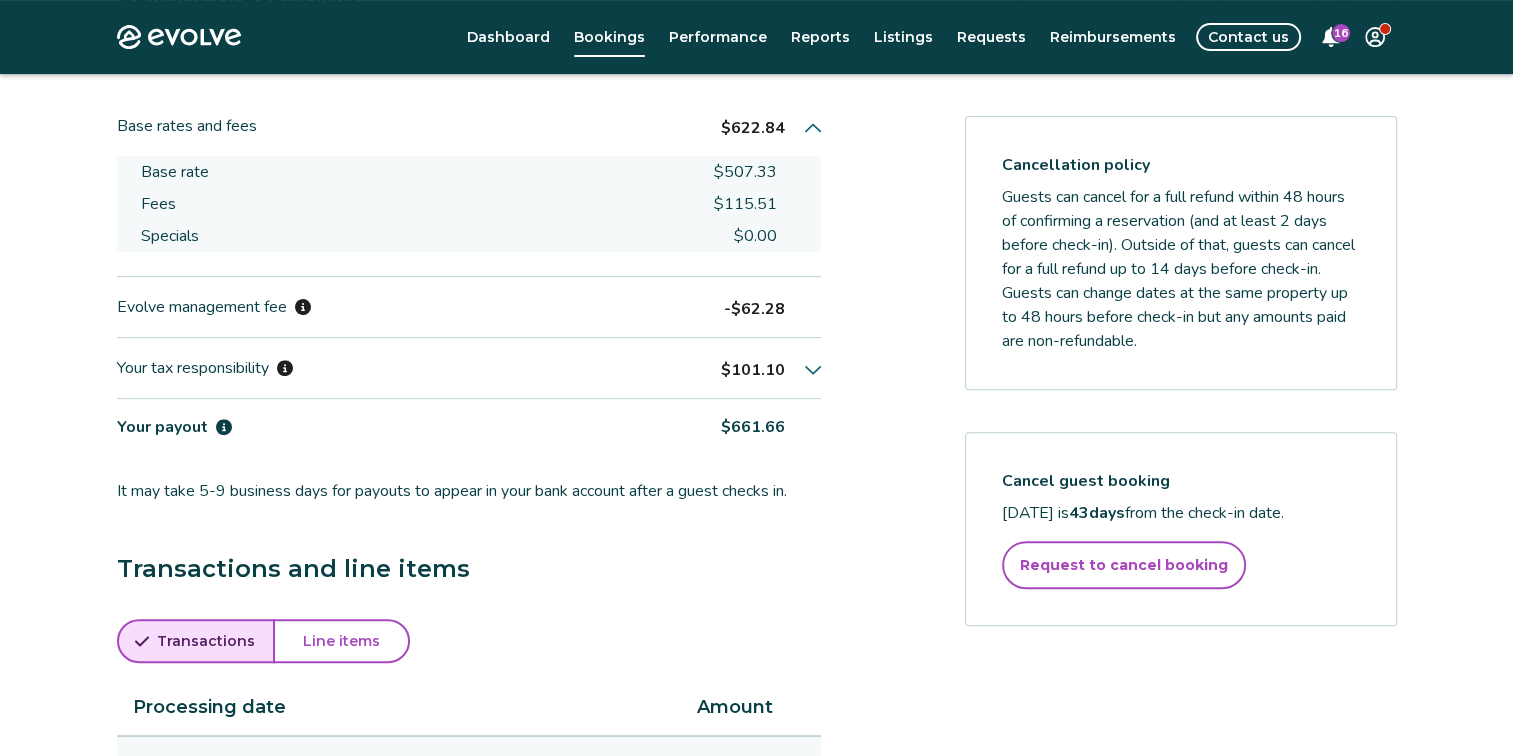 click 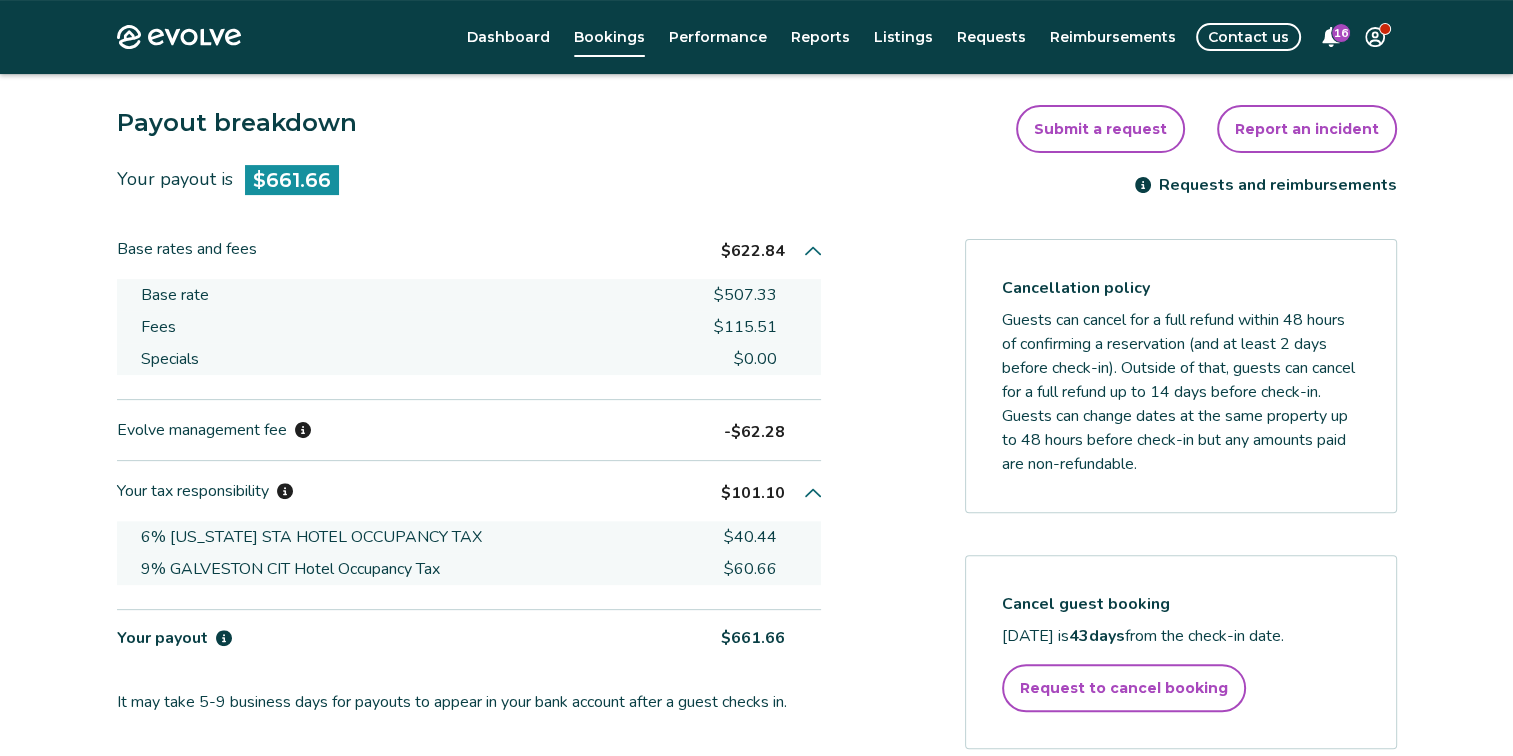 scroll, scrollTop: 539, scrollLeft: 0, axis: vertical 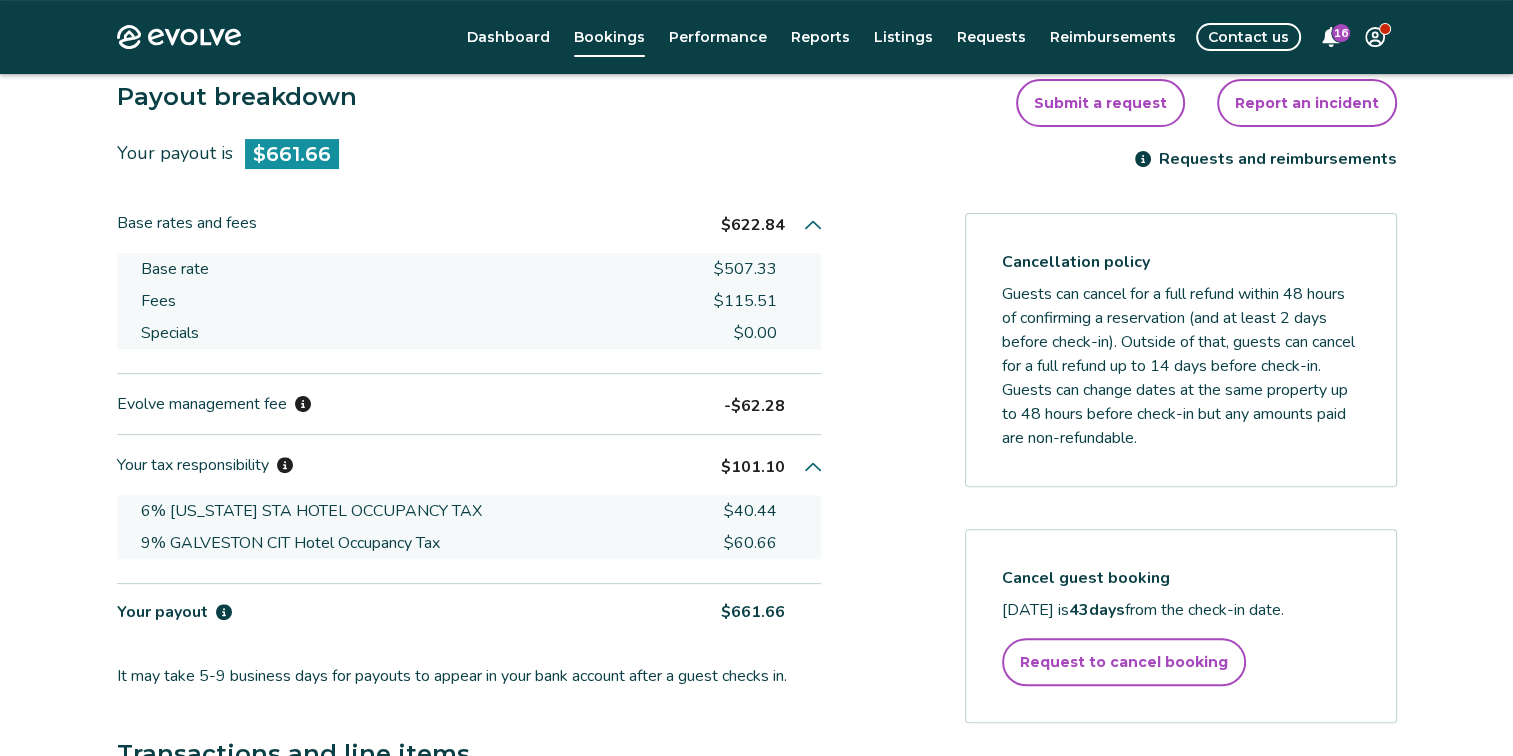 type 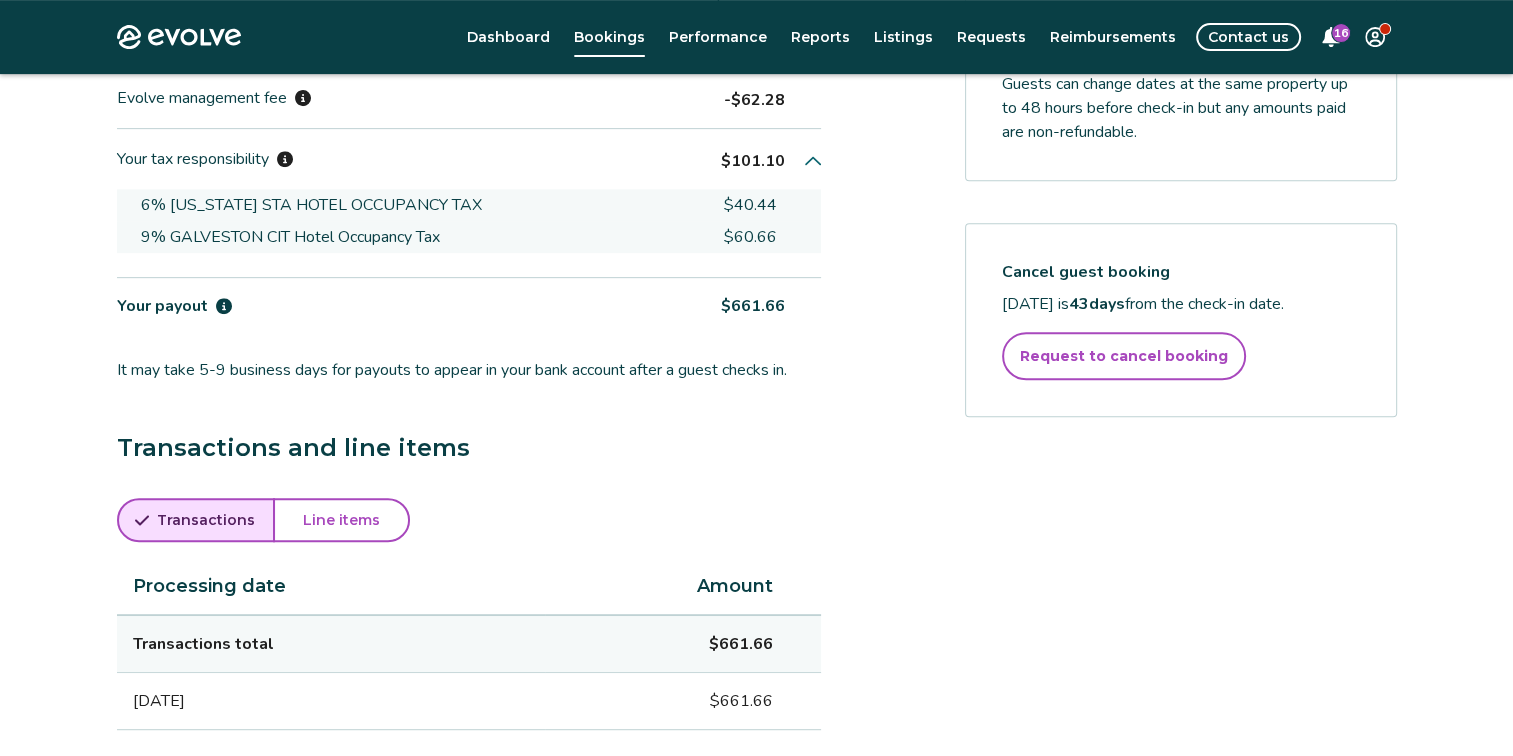 scroll, scrollTop: 1016, scrollLeft: 0, axis: vertical 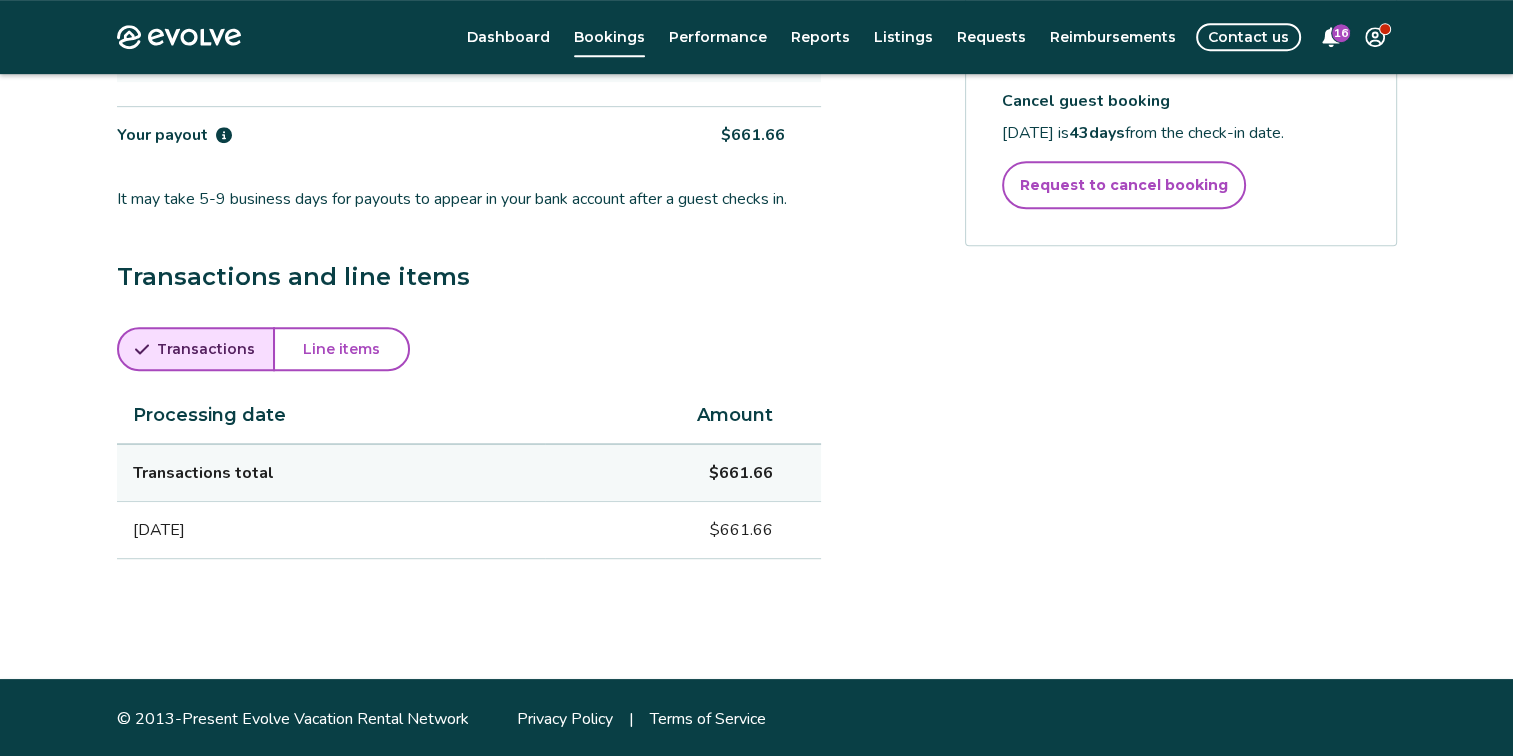 click on "Line items" at bounding box center (341, 349) 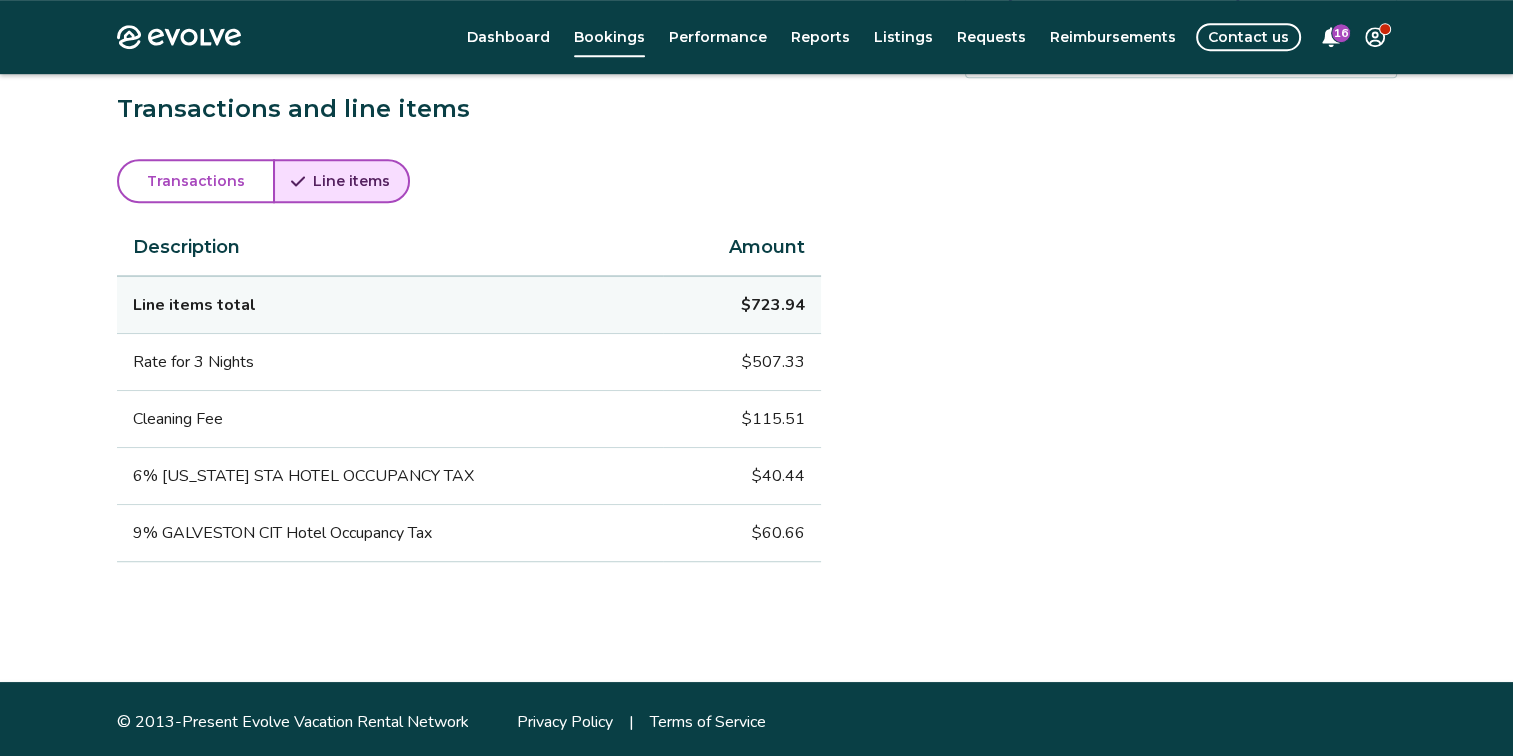 scroll, scrollTop: 1187, scrollLeft: 0, axis: vertical 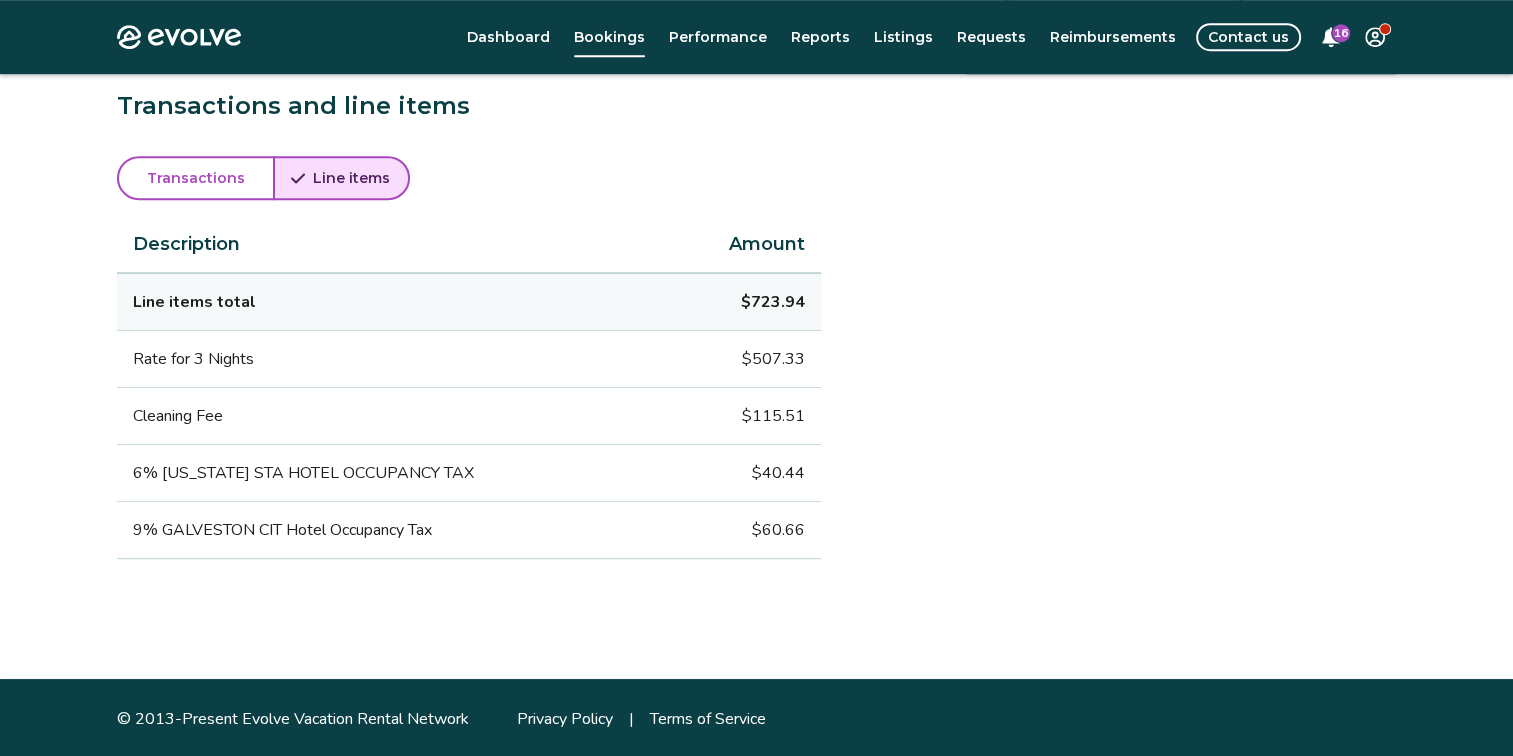 type 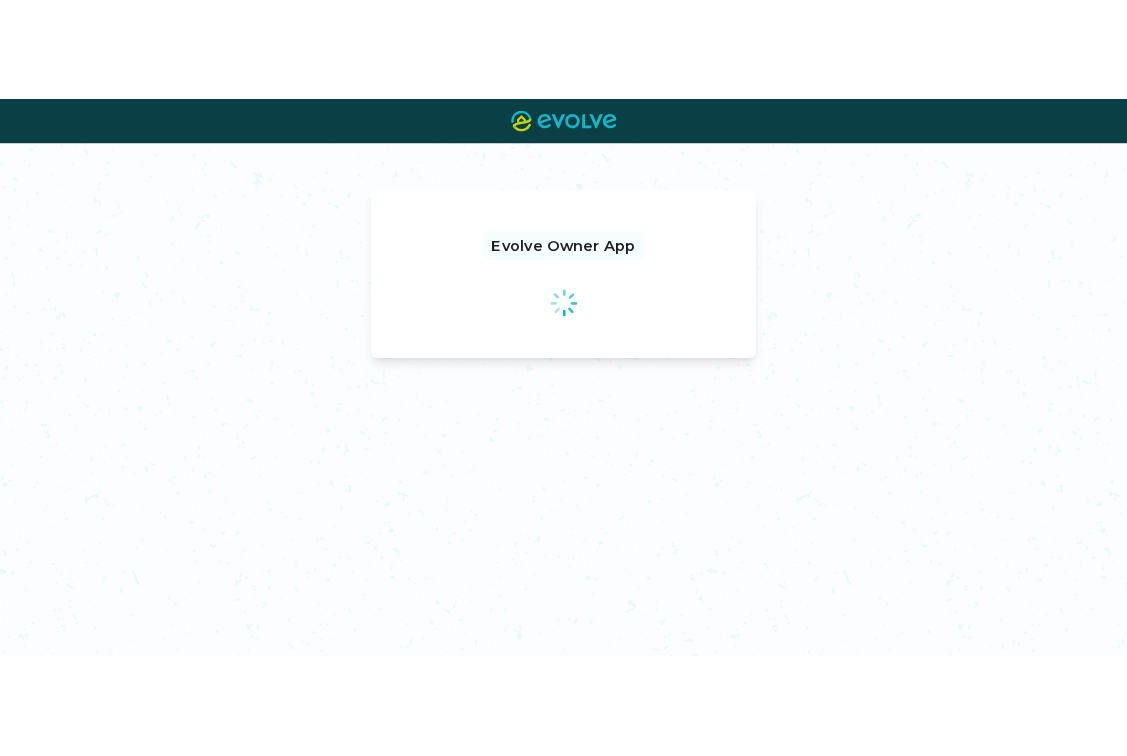 scroll, scrollTop: 0, scrollLeft: 0, axis: both 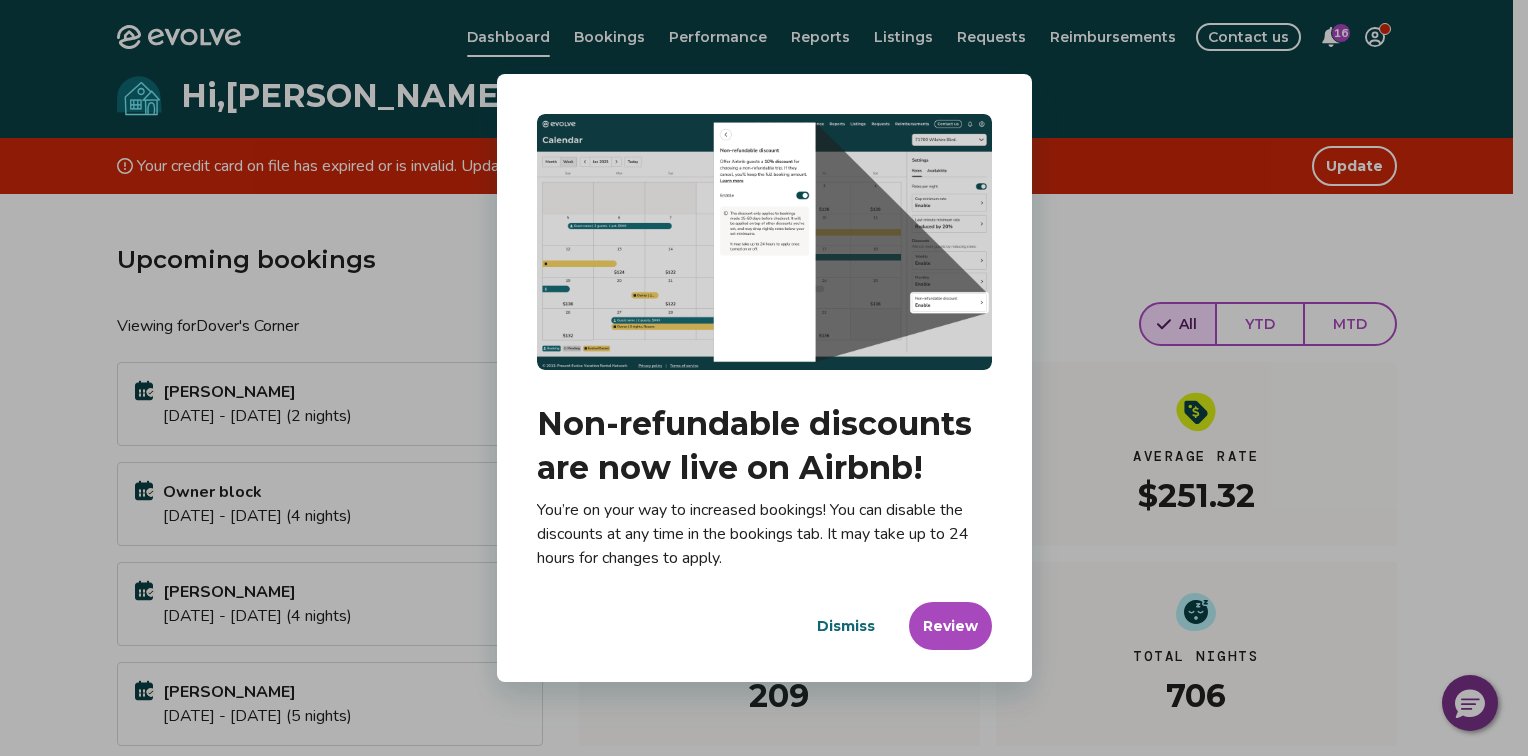 click on "Dialog Non-refundable discounts are now live on Airbnb! You’re on your way to increased bookings! You can disable the discounts at any time in the bookings tab. It may take up to 24 hours for changes to apply. Dismiss Review" at bounding box center [764, 378] 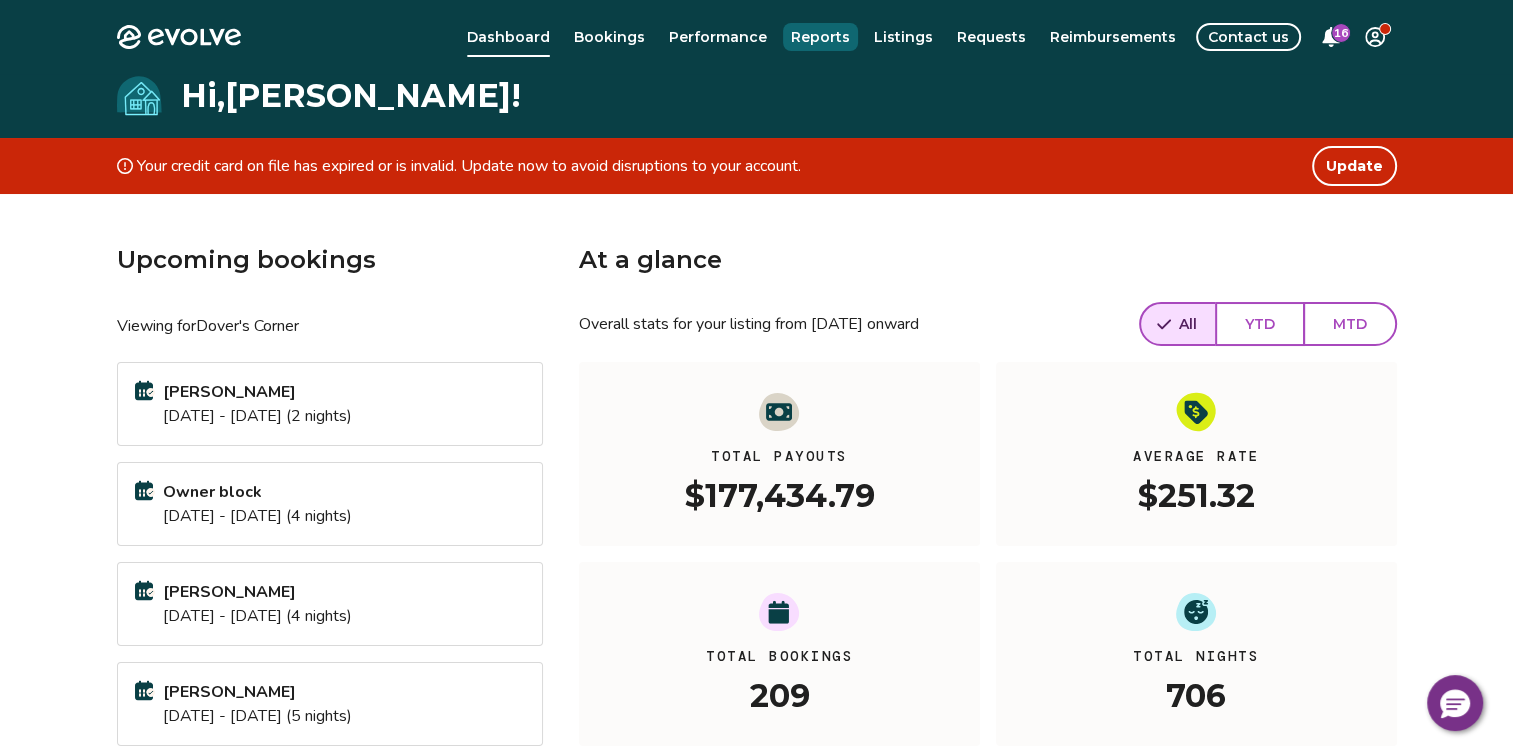 click on "Reports" at bounding box center (820, 37) 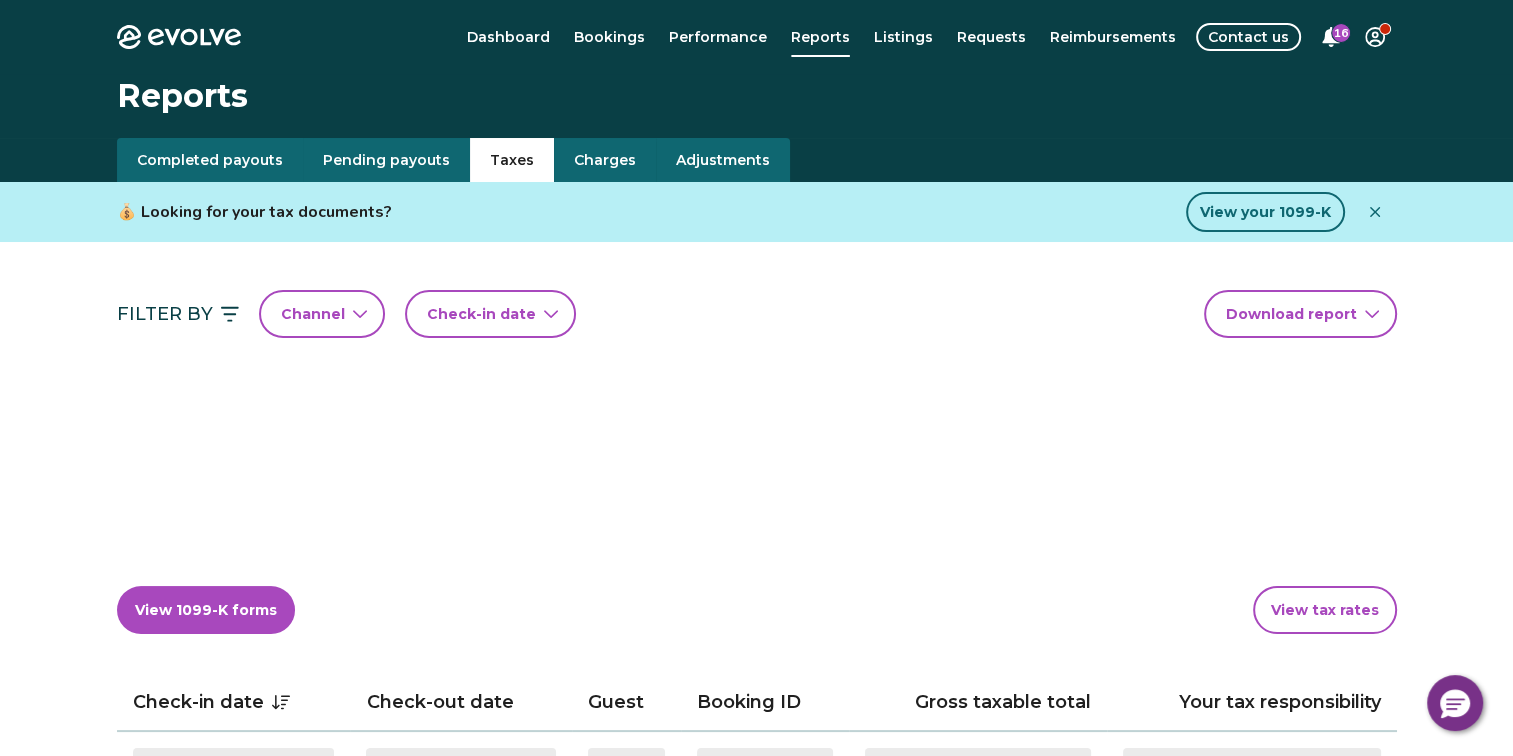 click on "Taxes" at bounding box center (512, 160) 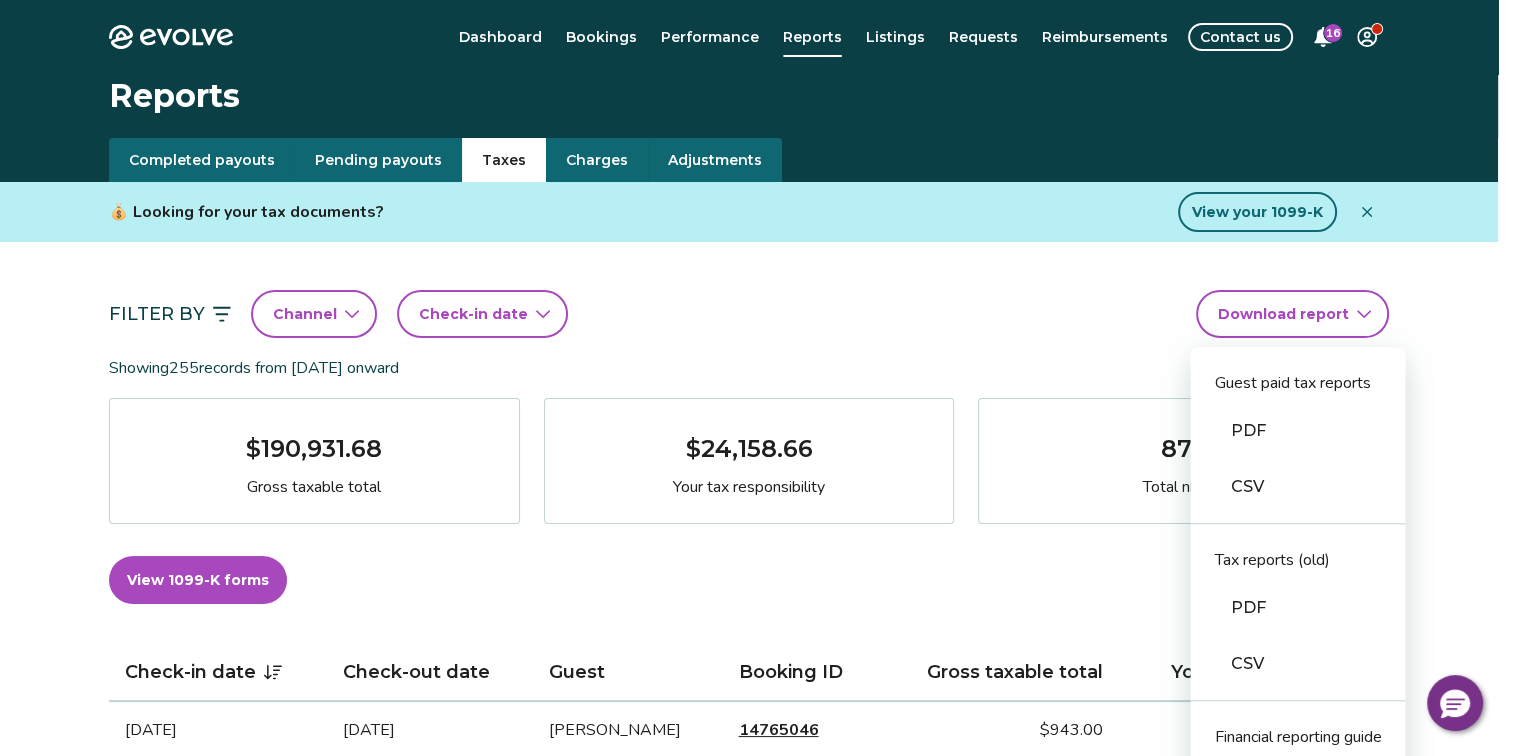 click on "Evolve Dashboard Bookings Performance Reports Listings Requests Reimbursements Contact us 16 Reports Completed payouts Pending payouts Taxes Charges Adjustments 💰 Looking for your tax documents? View your 1099-K Filter By  Channel Check-in date Download   report Guest paid tax reports PDF CSV Tax reports (old) PDF CSV Financial reporting guide PDF Showing  255  records    from [DATE] onward $190,931.68 Gross taxable total $24,158.66 Your tax responsibility 872 Total nights View 1099-K forms View tax rates Check-in date Check-out date Guest Booking ID Gross taxable total Your tax responsibility [DATE] [DATE] [PERSON_NAME] 14765046 $943.00 $141.45 [DATE] [DATE] [PERSON_NAME] 14850258 $674.00 $101.10 [DATE] [DATE] [PERSON_NAME] 14824368 $1,040.00 $156.00 [DATE] [DATE] [PERSON_NAME] 14775677 $515.00 $0.00 [DATE] [DATE] [PERSON_NAME] 14690238 $1,261.00 $189.15 [DATE] [DATE] [PERSON_NAME] 14344481 $1,170.00 $175.50 [DATE] $166.50" at bounding box center [756, 1364] 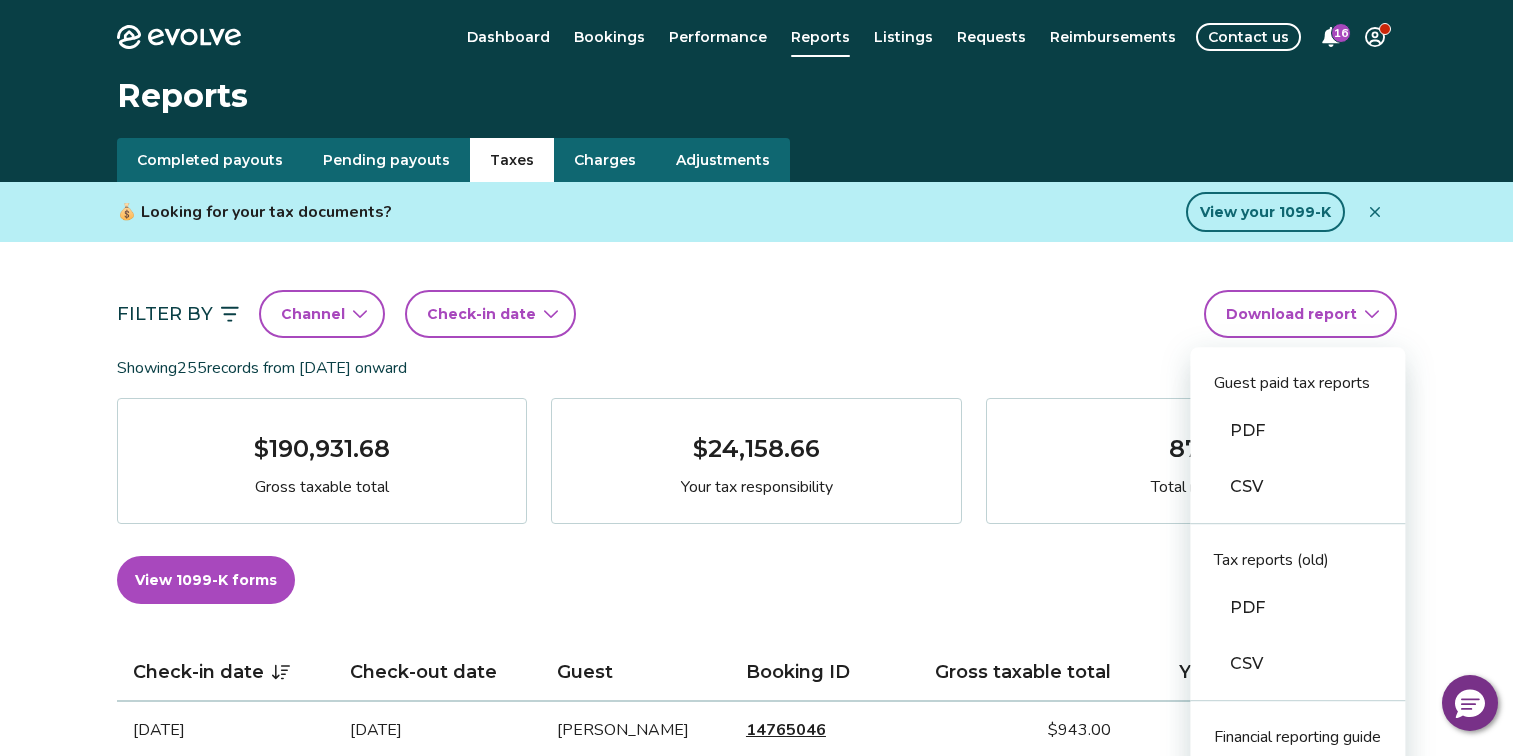 click on "CSV" at bounding box center (1297, 487) 